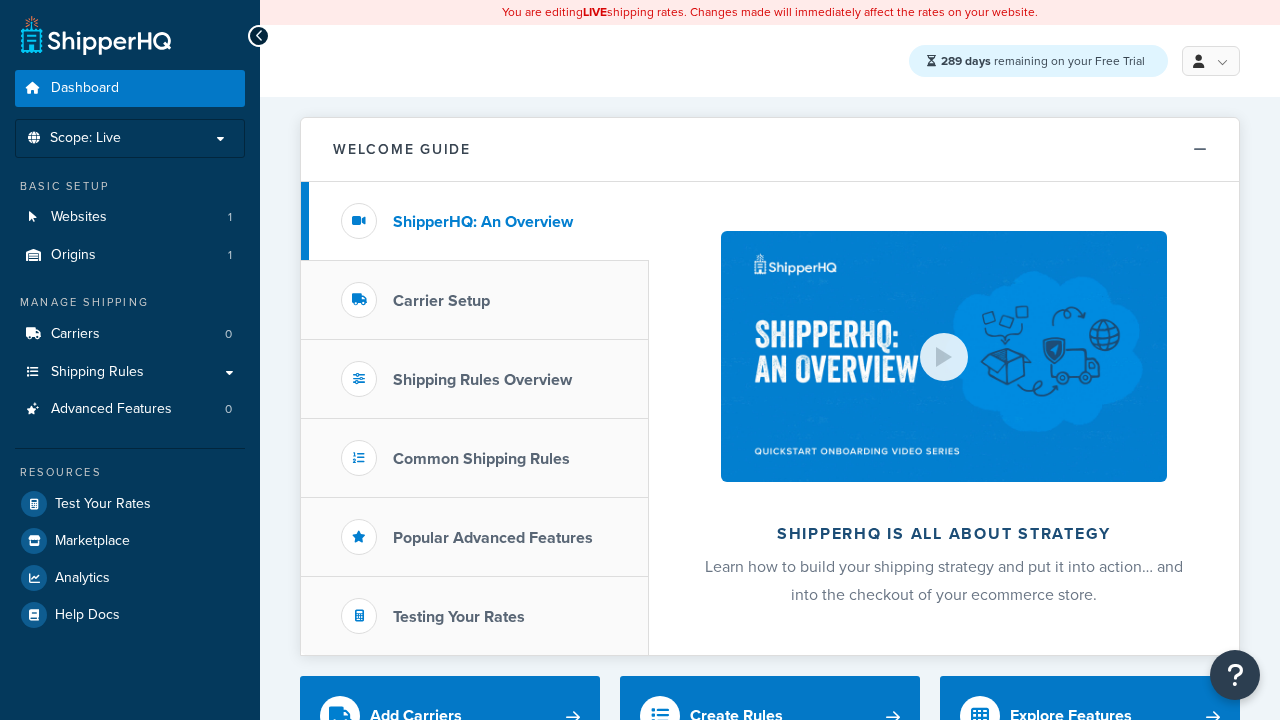 scroll, scrollTop: 0, scrollLeft: 0, axis: both 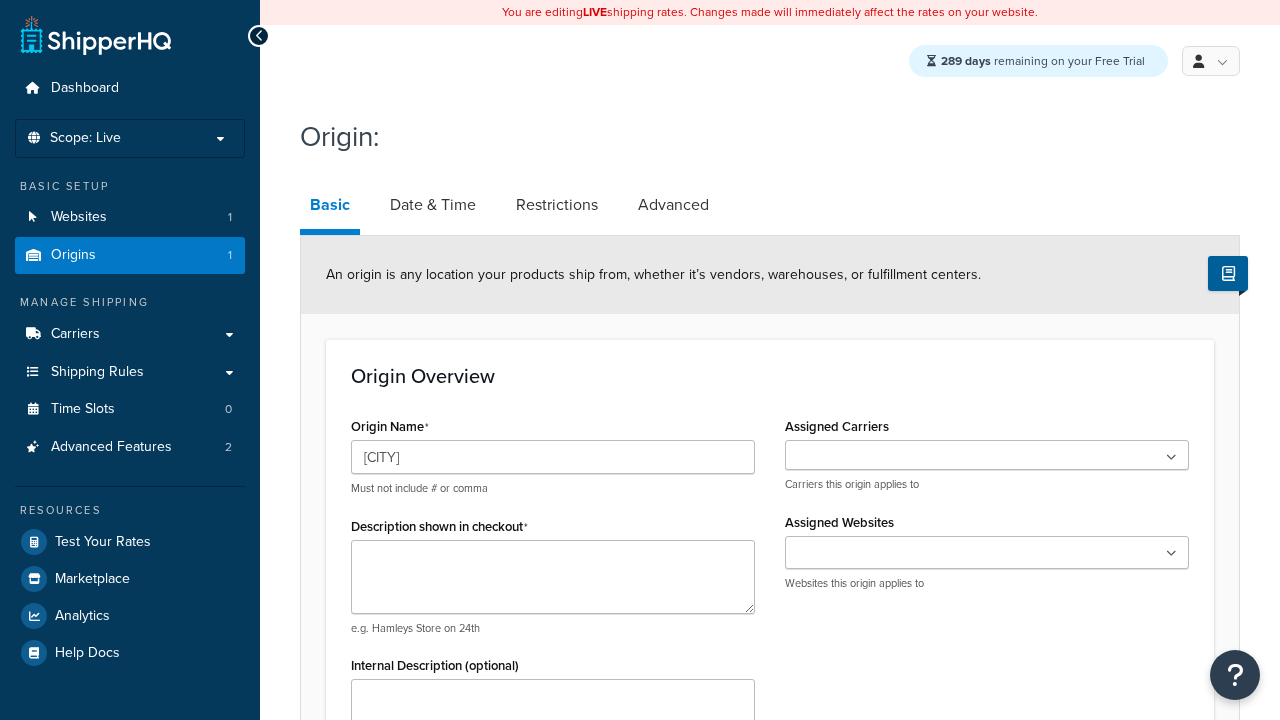 type on "[CITY]" 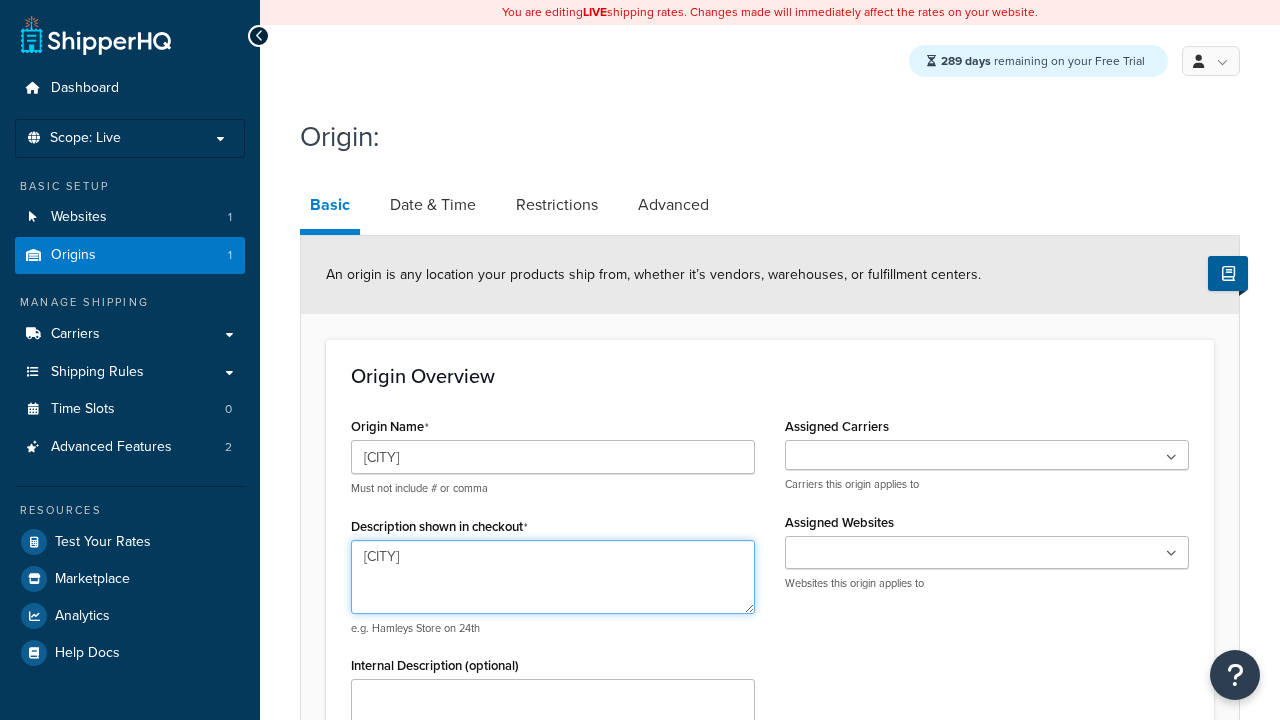type on "[CITY]" 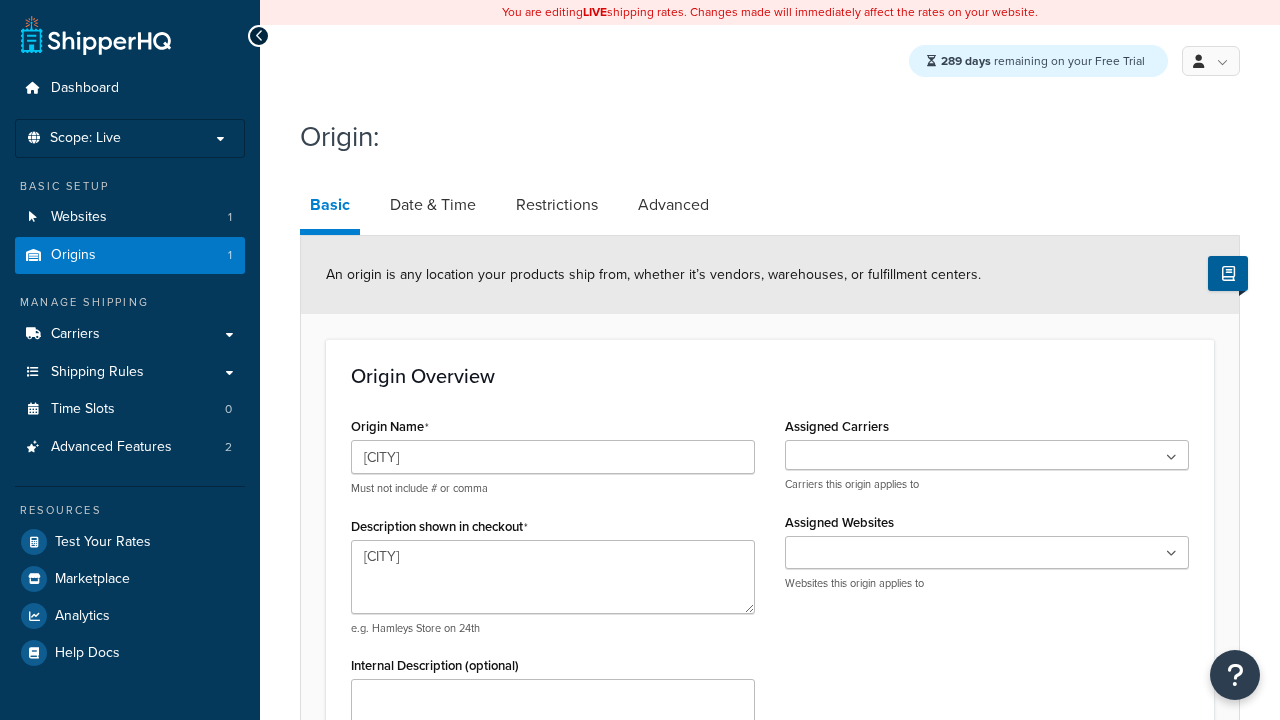 type on "Test Street" 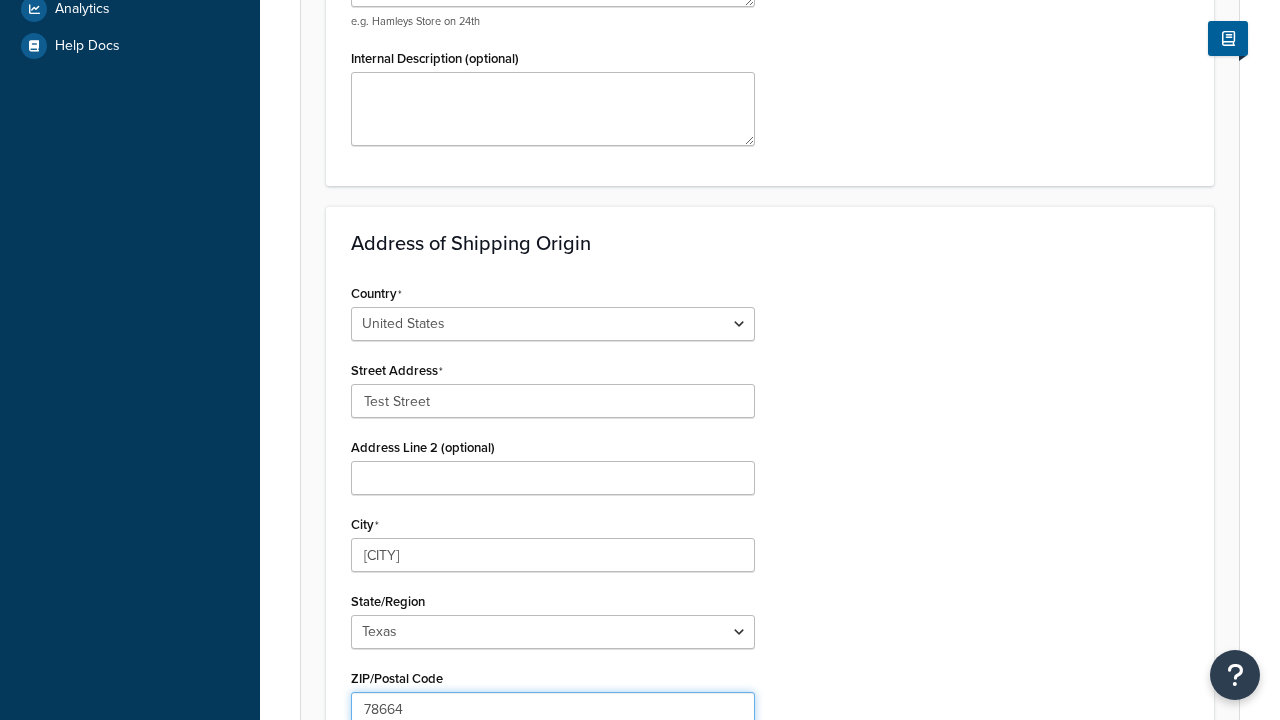 type on "78664" 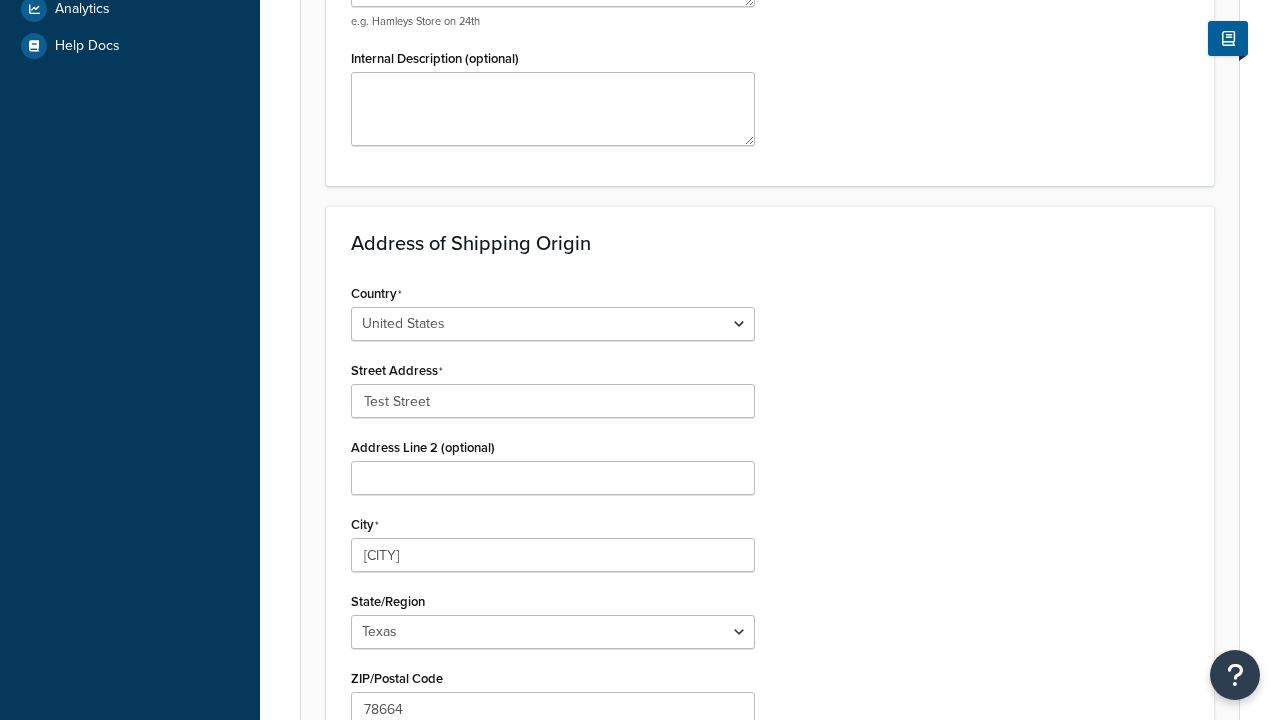click on "Save" at bounding box center [759, 852] 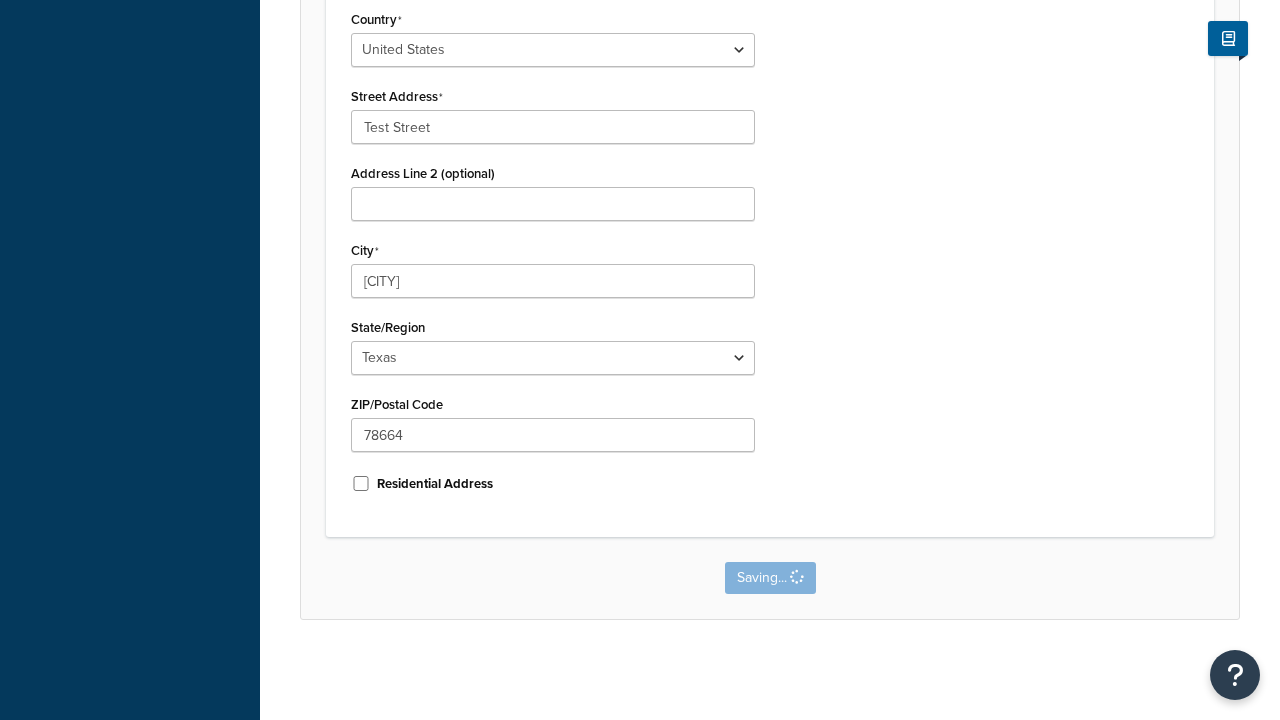 scroll, scrollTop: 0, scrollLeft: 0, axis: both 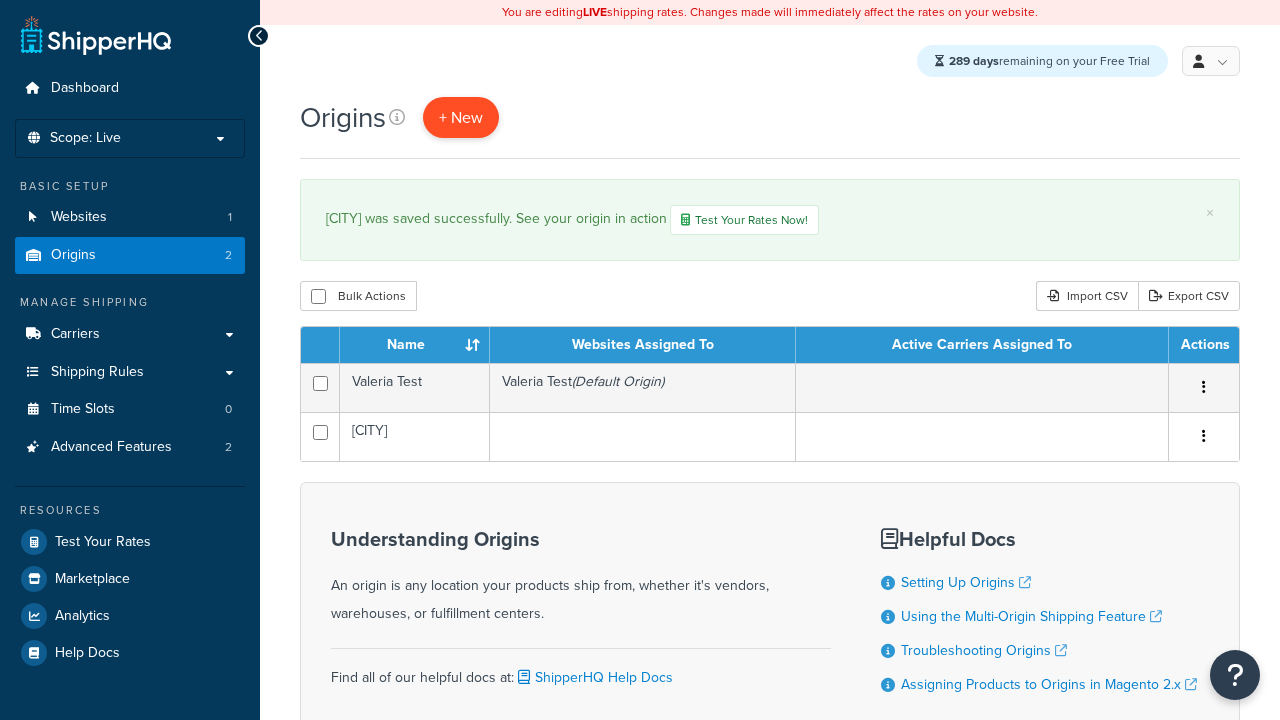 click on "+ New" at bounding box center (461, 117) 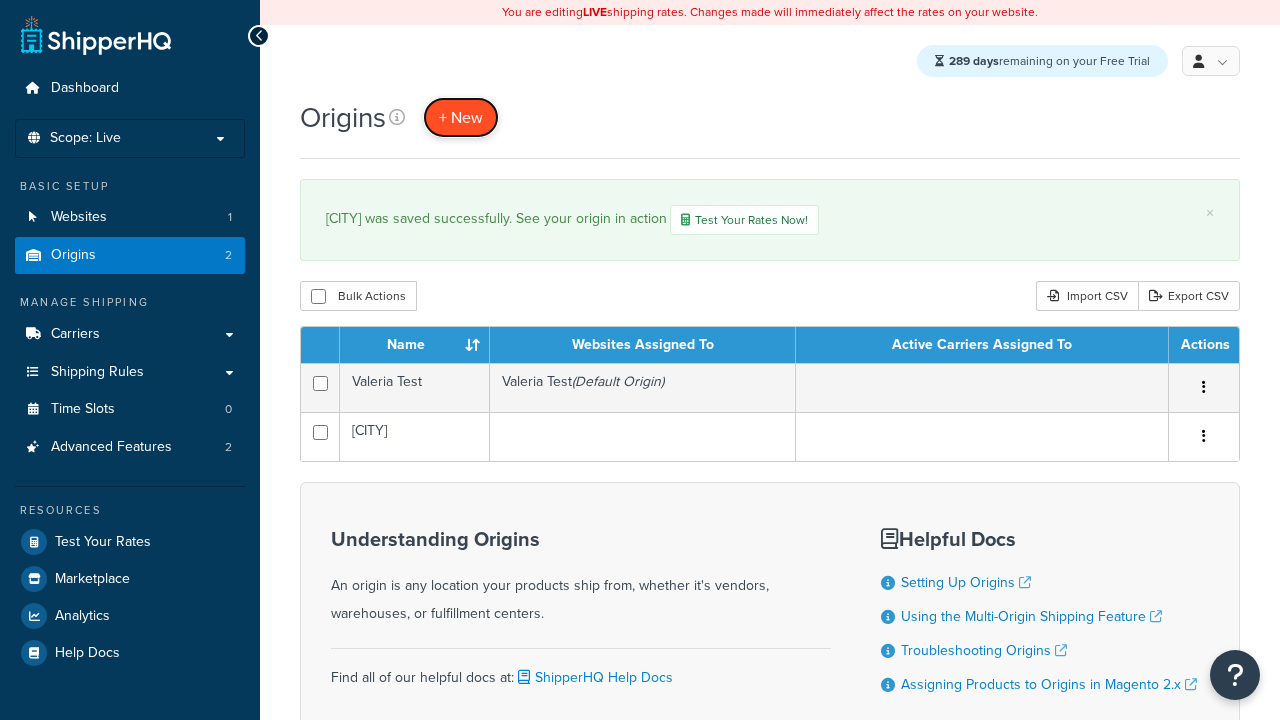 scroll, scrollTop: 0, scrollLeft: 0, axis: both 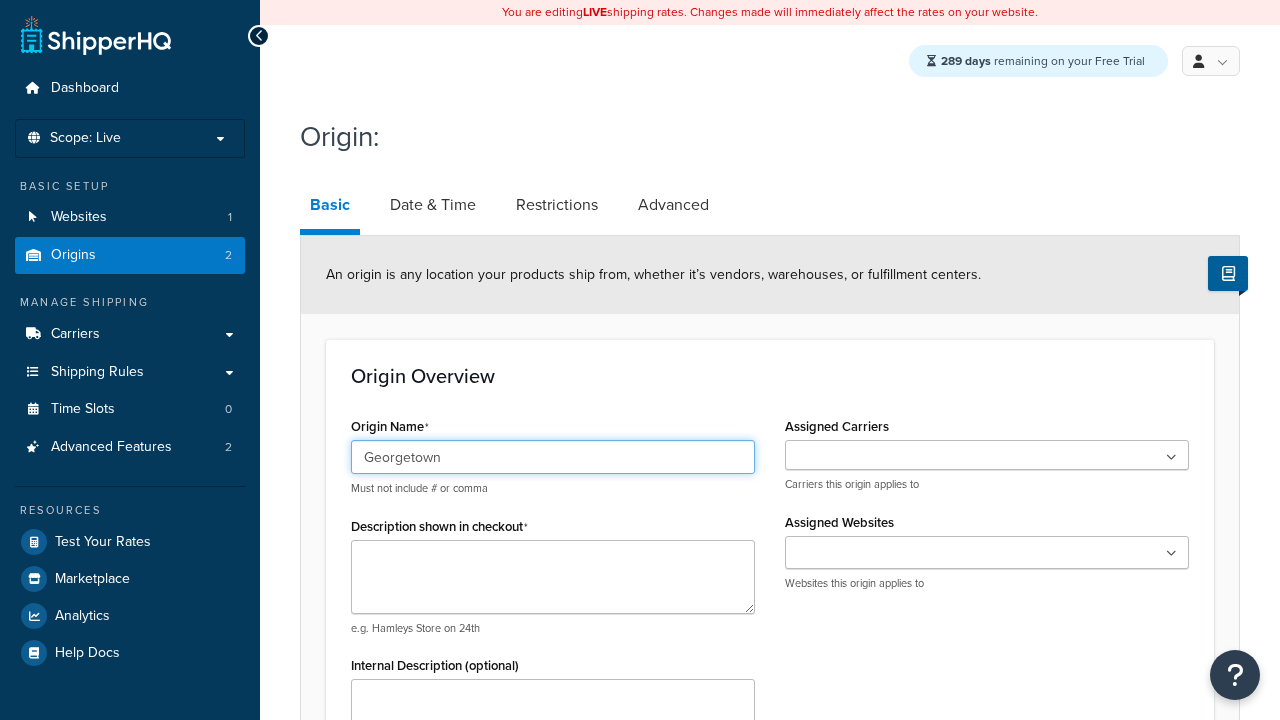 type on "Georgetown" 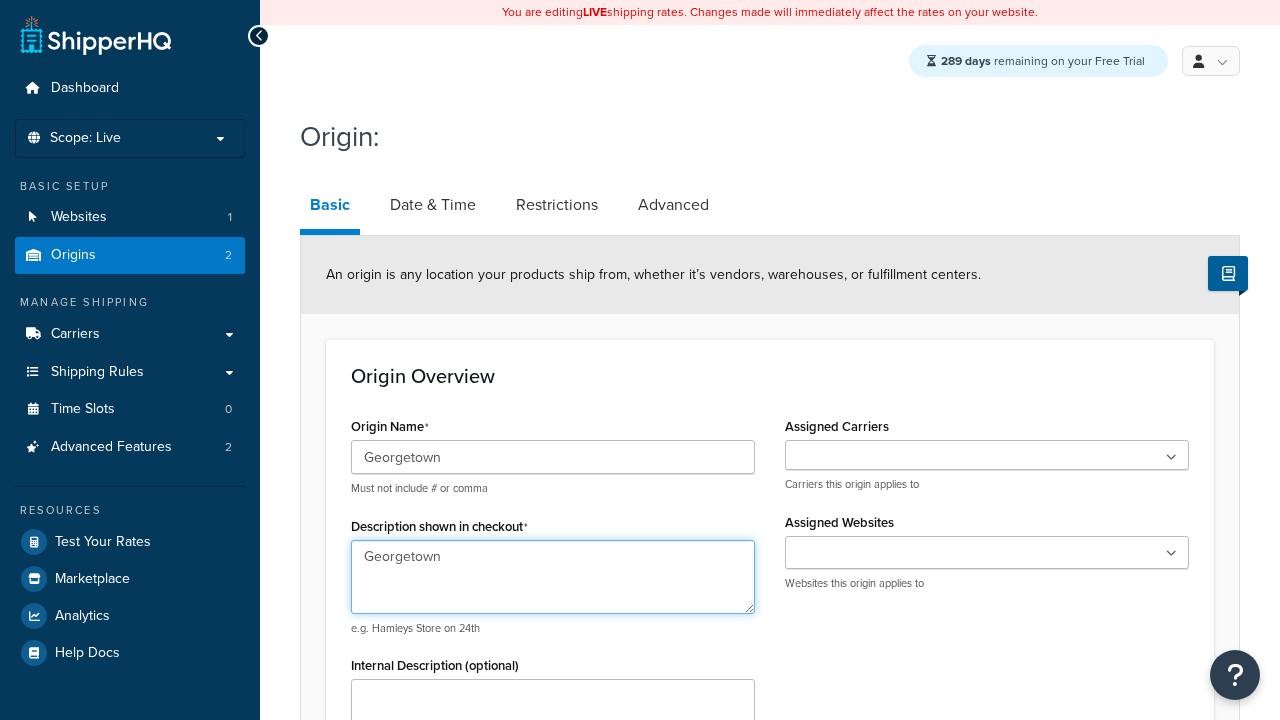 type on "Georgetown" 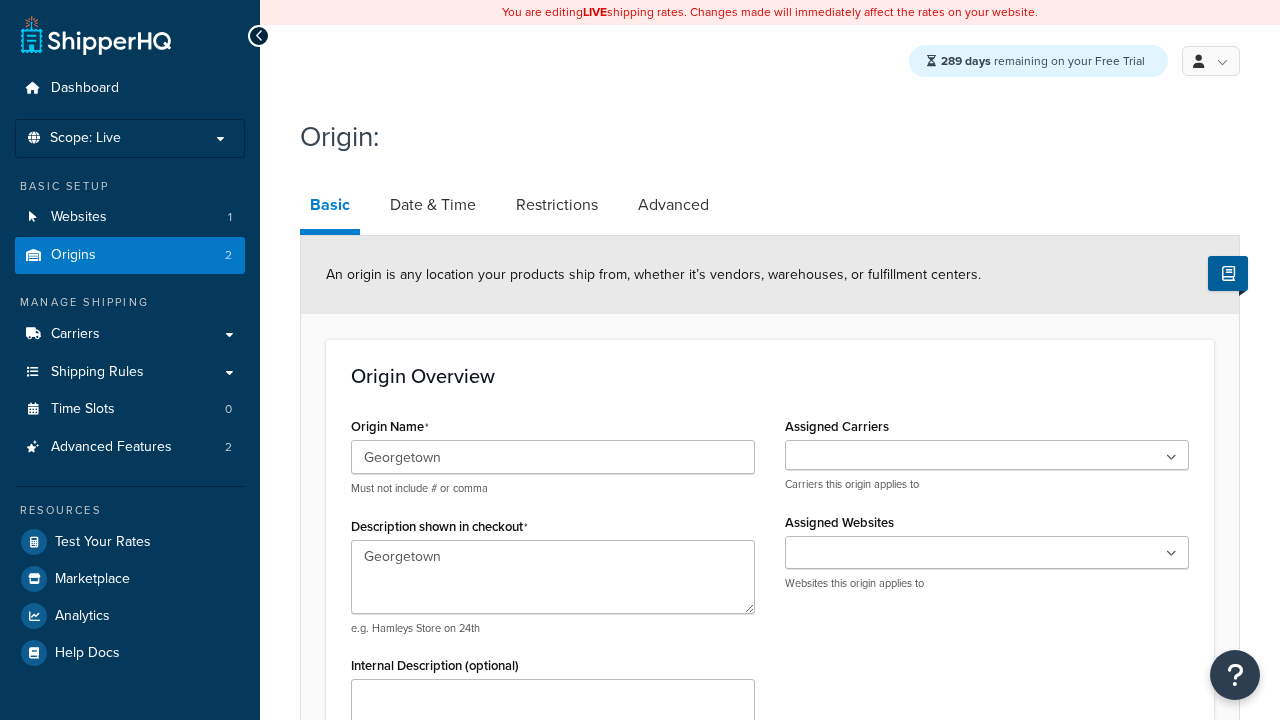 type on "Test Street" 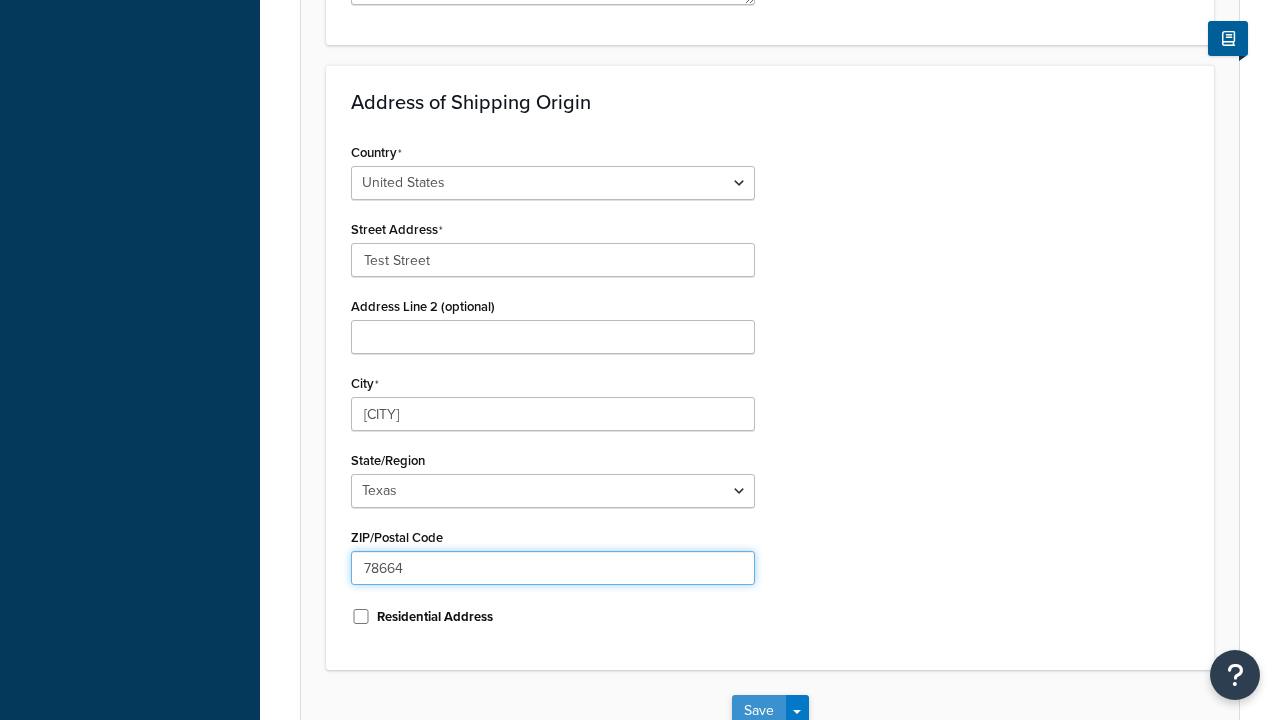 type on "78664" 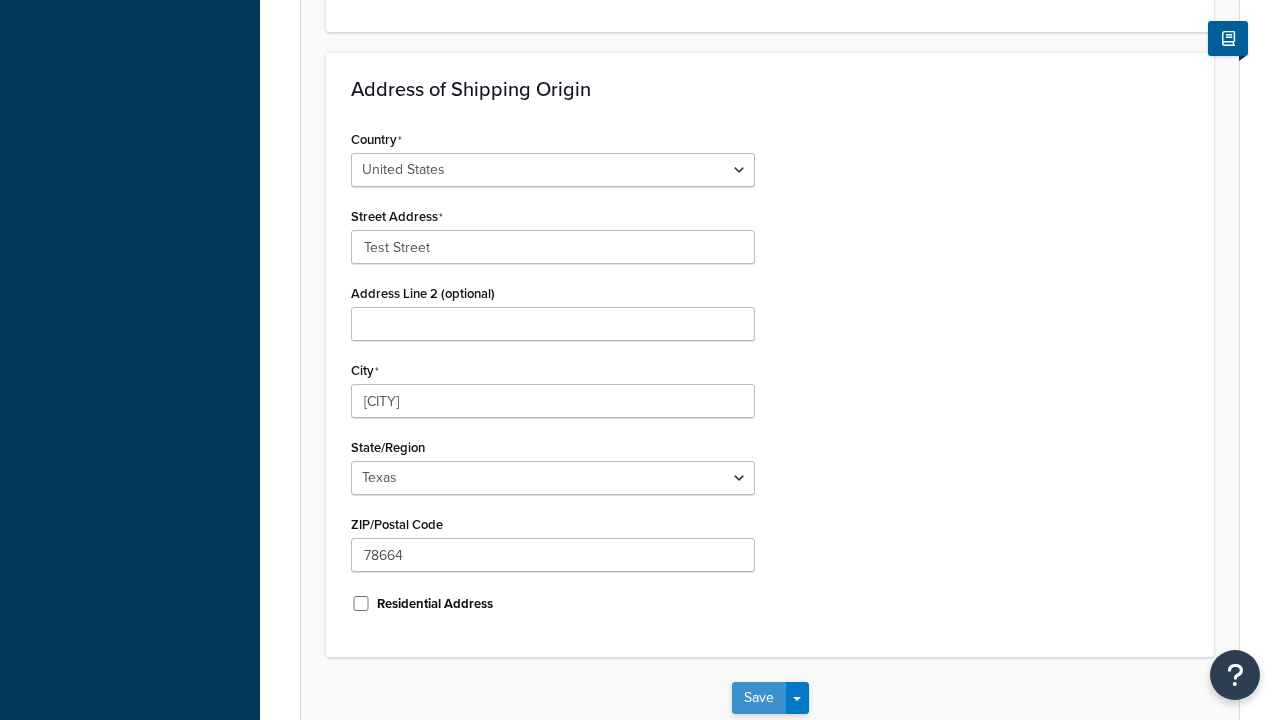 click on "Save" at bounding box center (759, 698) 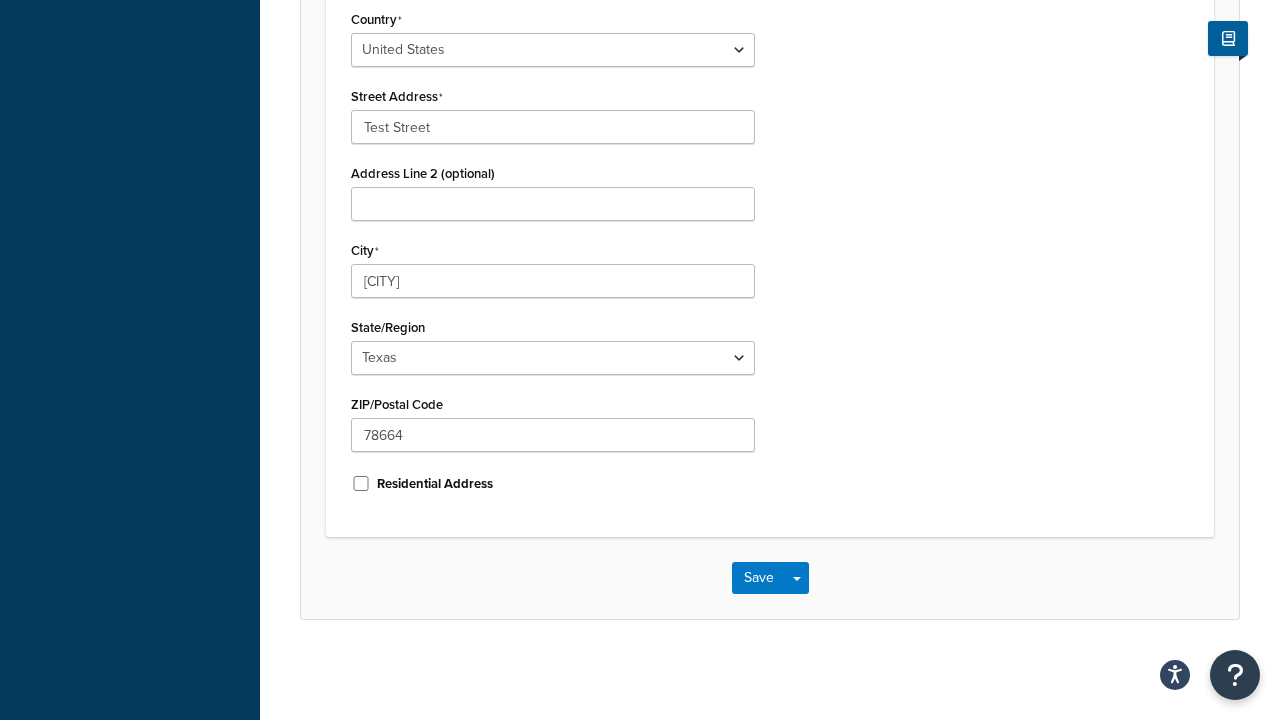 scroll, scrollTop: 0, scrollLeft: 0, axis: both 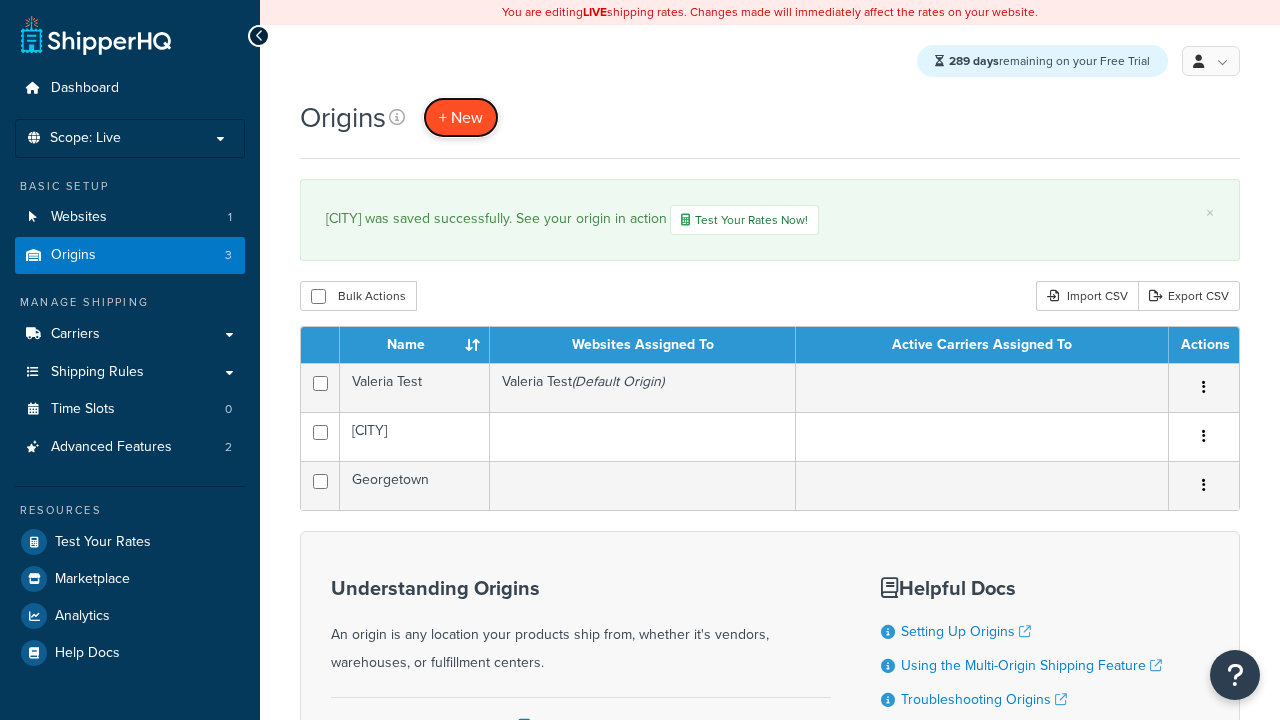 click on "+ New" at bounding box center [461, 117] 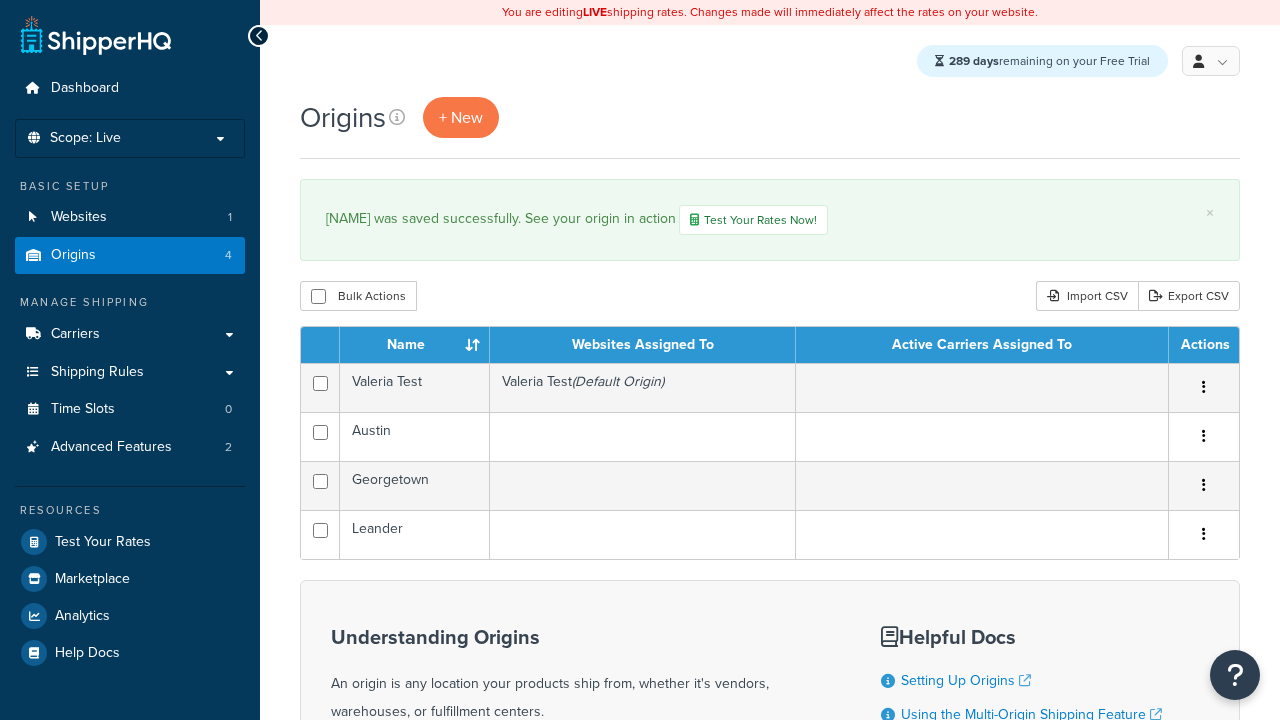 scroll, scrollTop: 0, scrollLeft: 0, axis: both 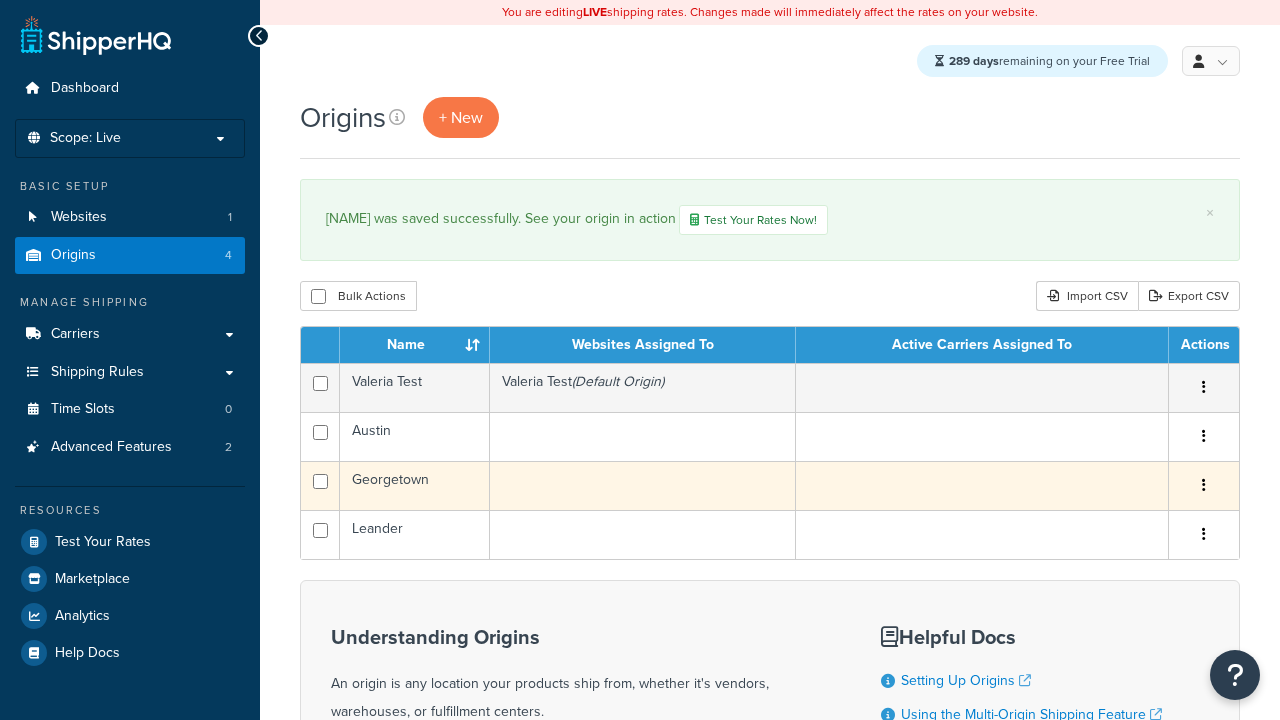 click at bounding box center (1204, 485) 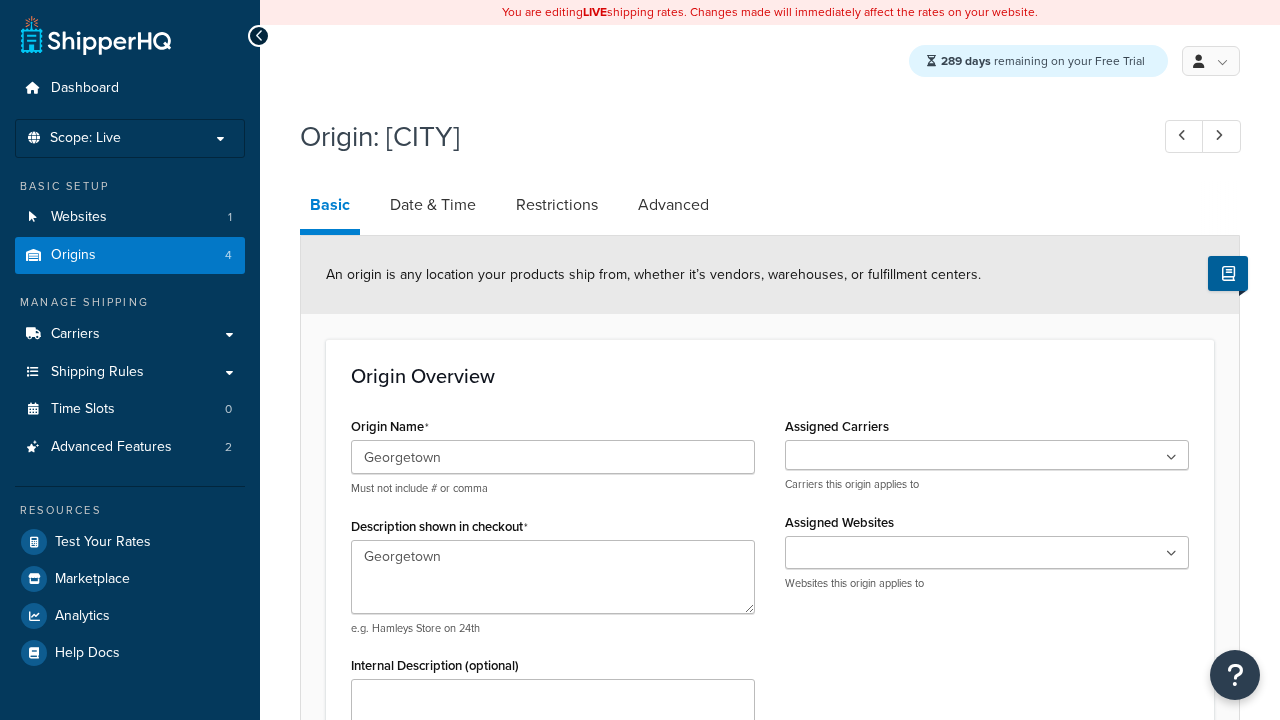 select on "43" 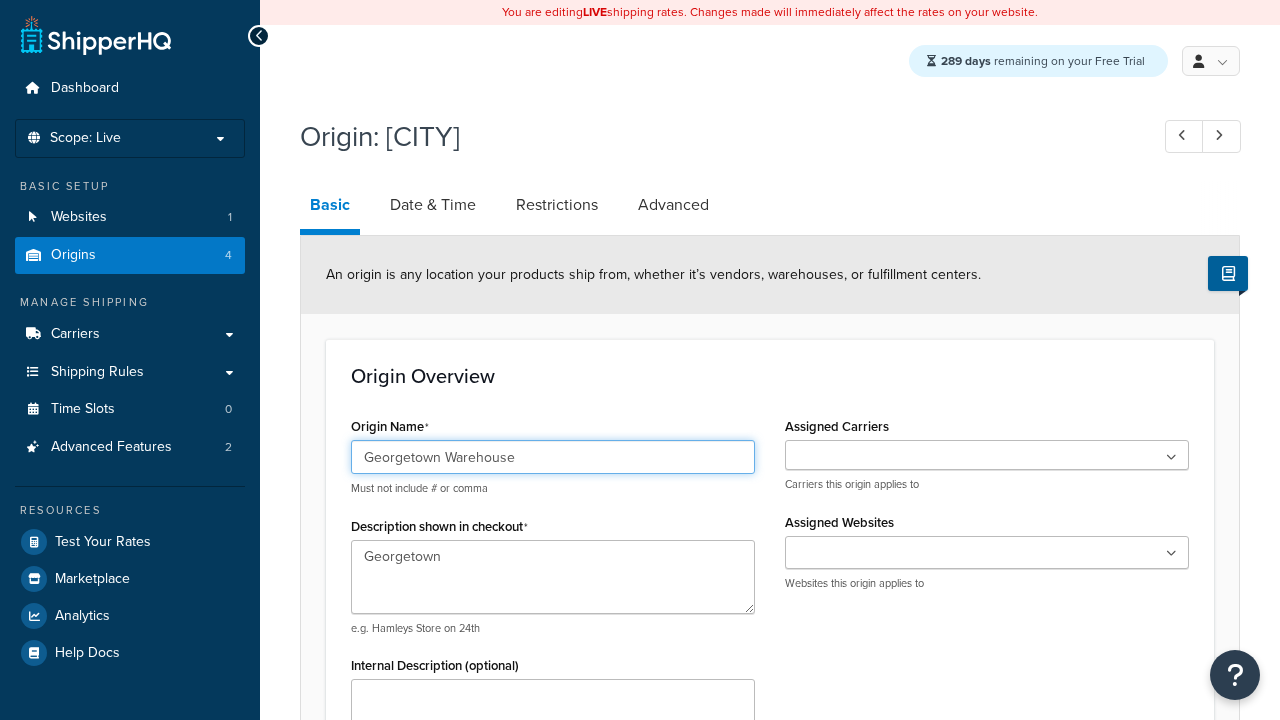 type on "Georgetown Warehouse" 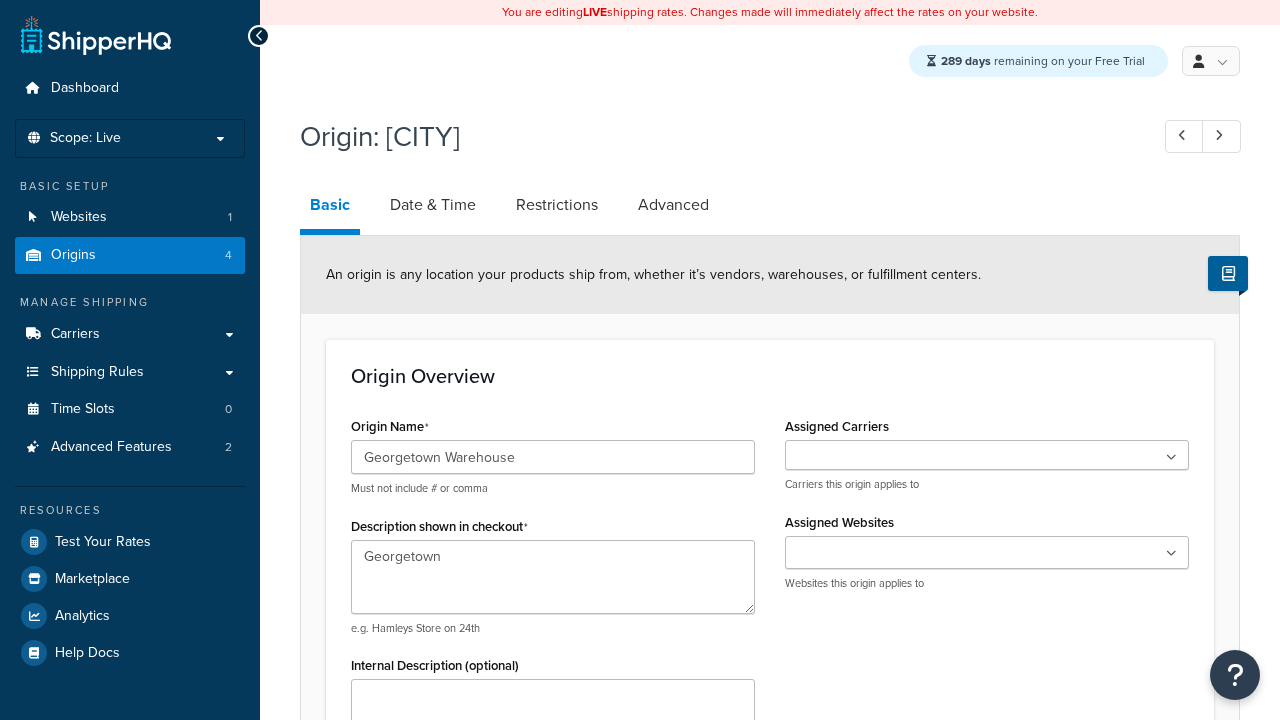 click on "Save" at bounding box center [759, 1459] 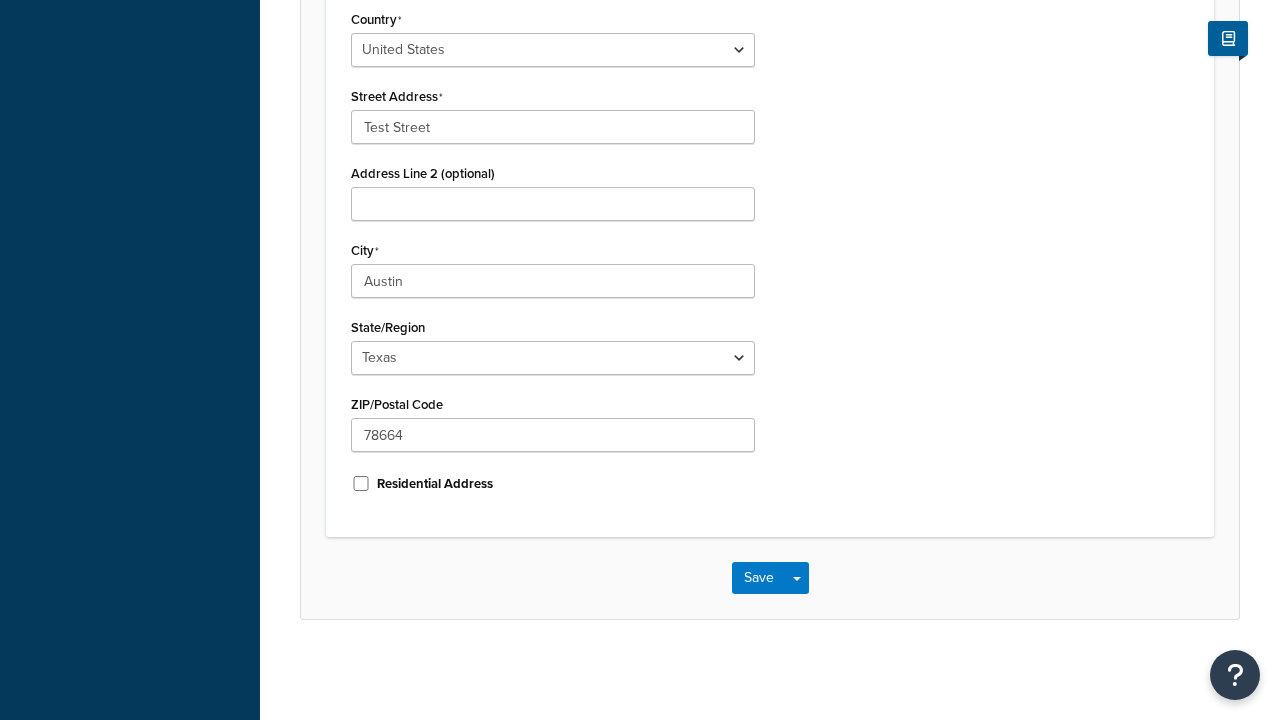 scroll, scrollTop: 0, scrollLeft: 0, axis: both 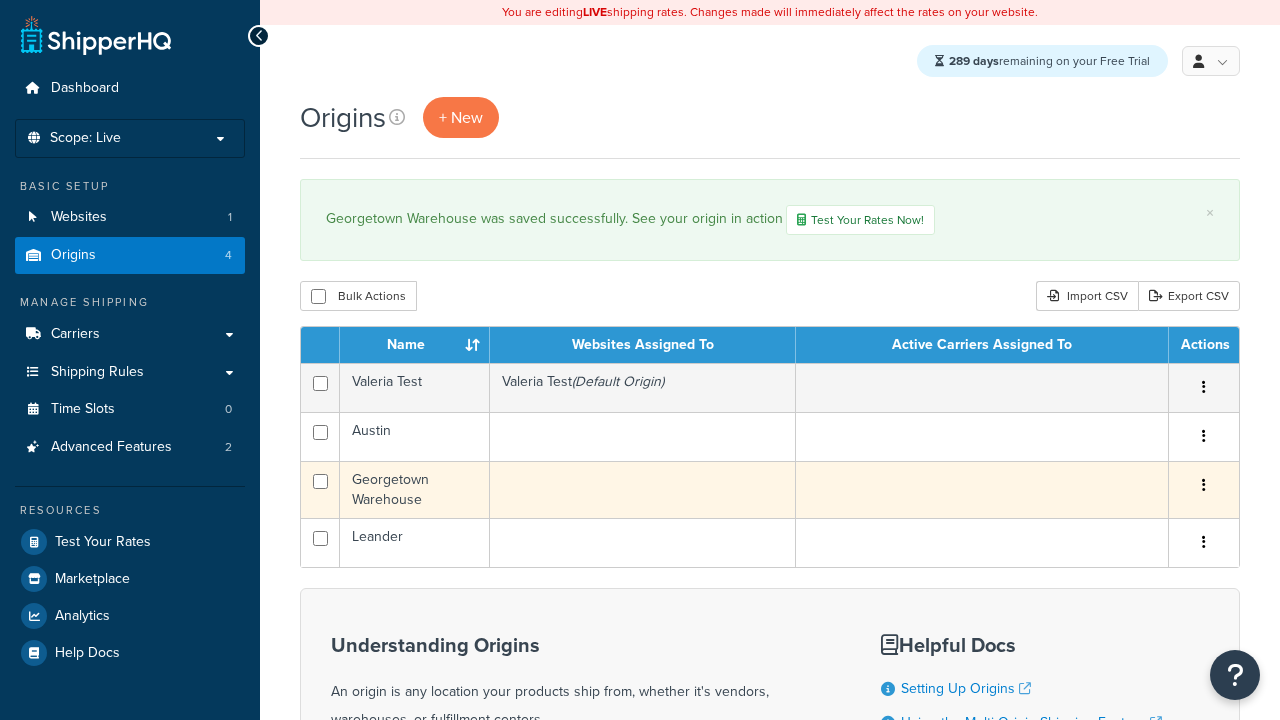click at bounding box center [1204, 485] 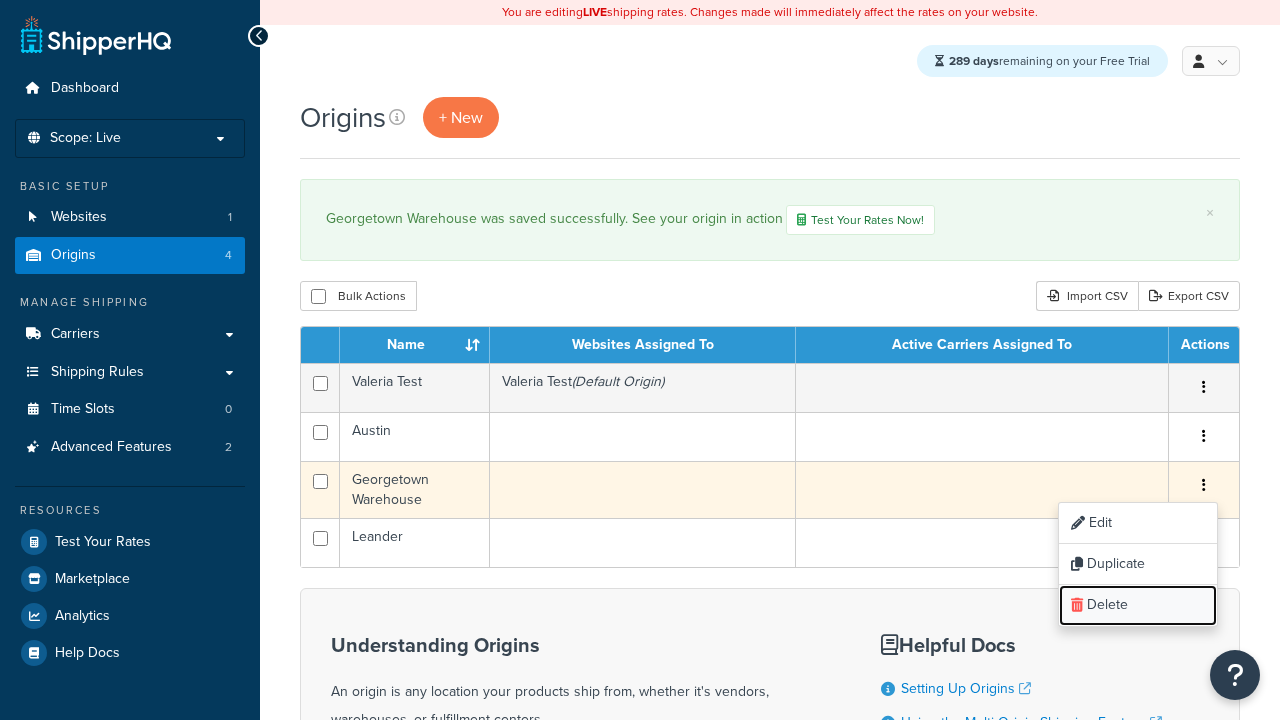 scroll, scrollTop: 0, scrollLeft: 0, axis: both 